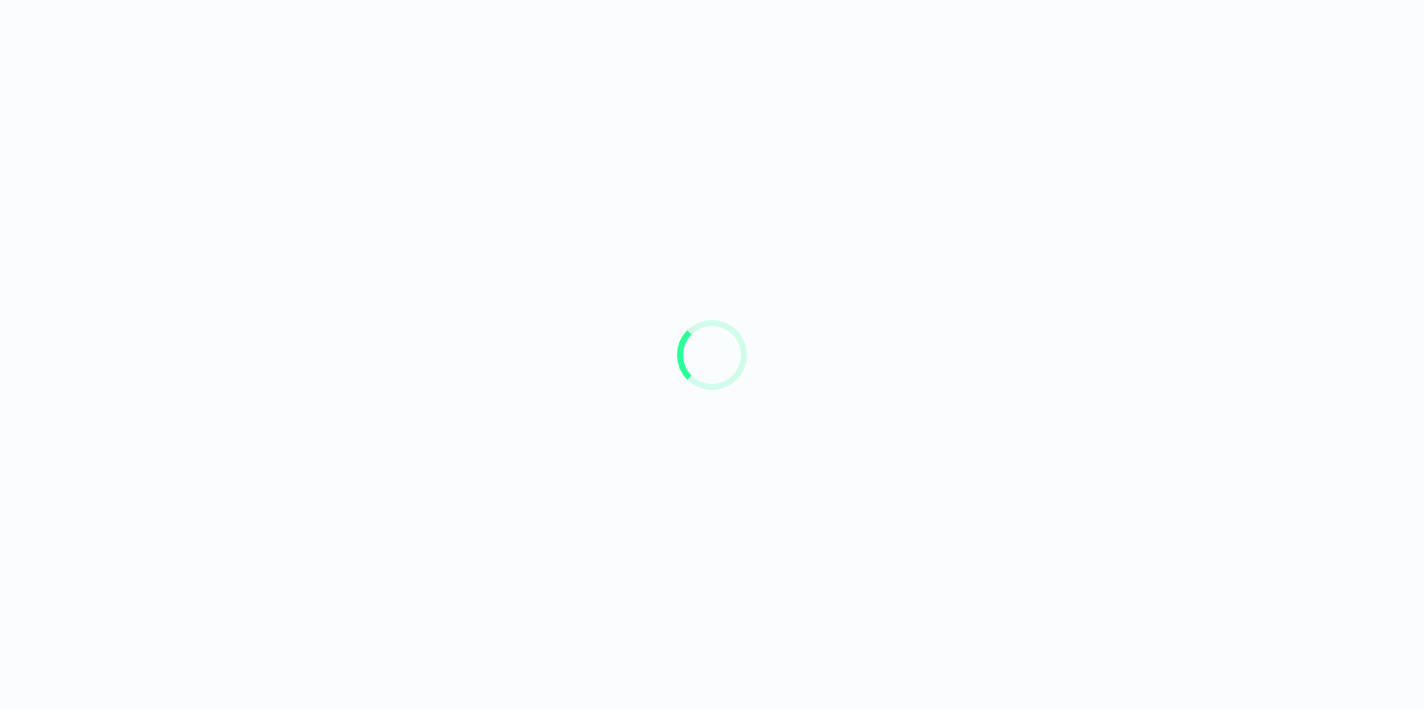 scroll, scrollTop: 0, scrollLeft: 0, axis: both 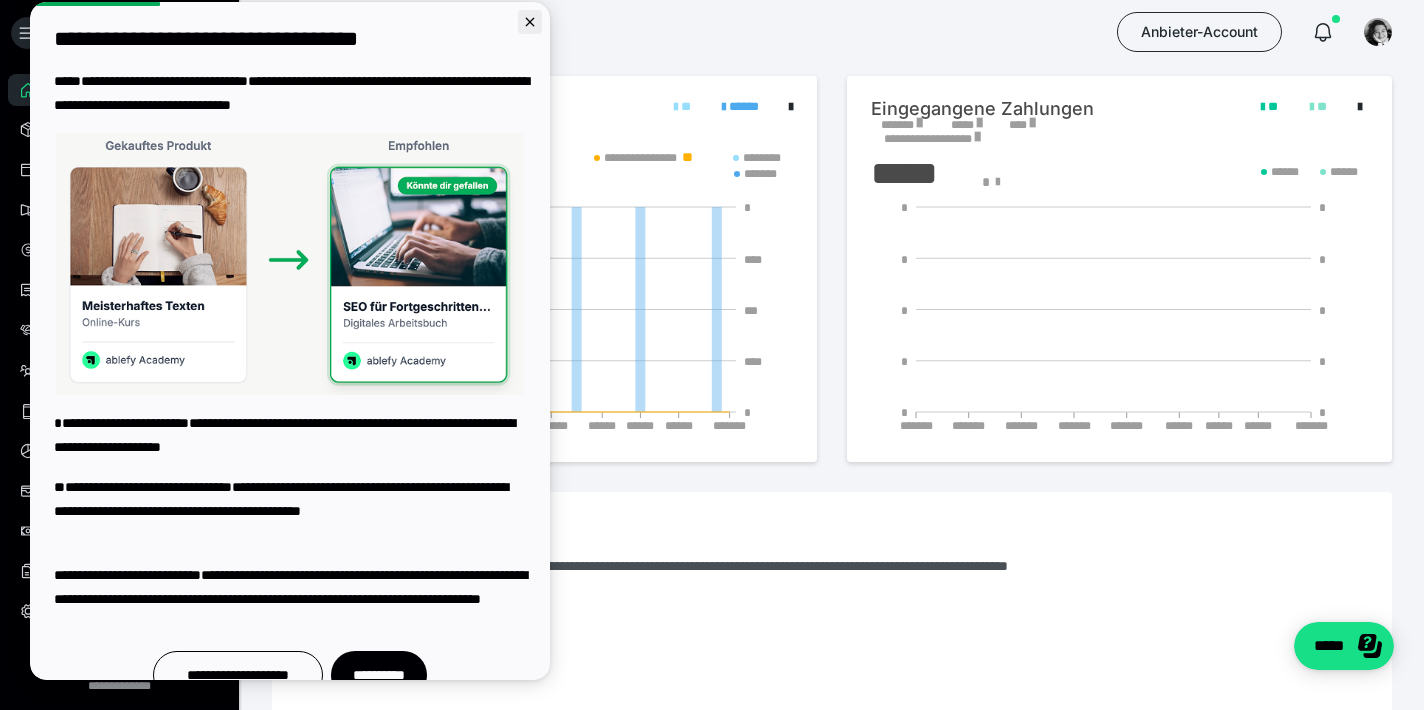 click 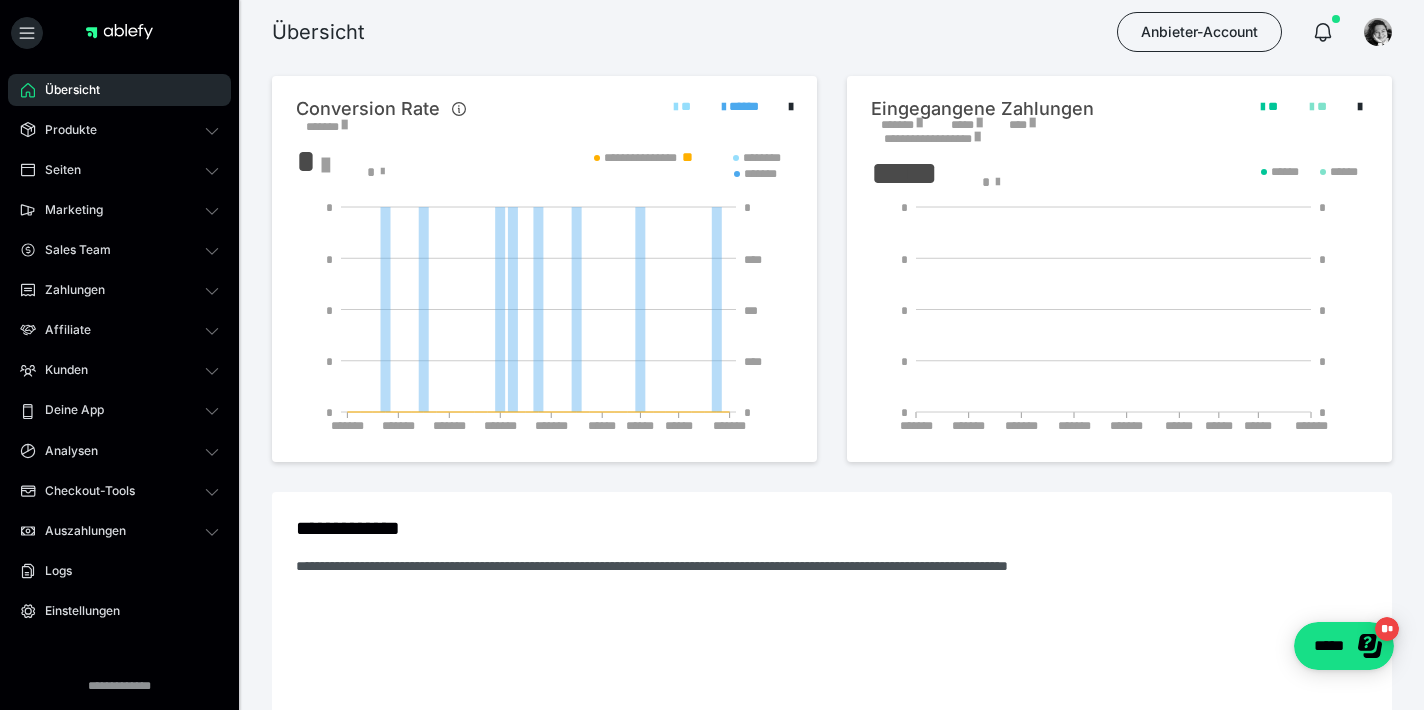scroll, scrollTop: 0, scrollLeft: 0, axis: both 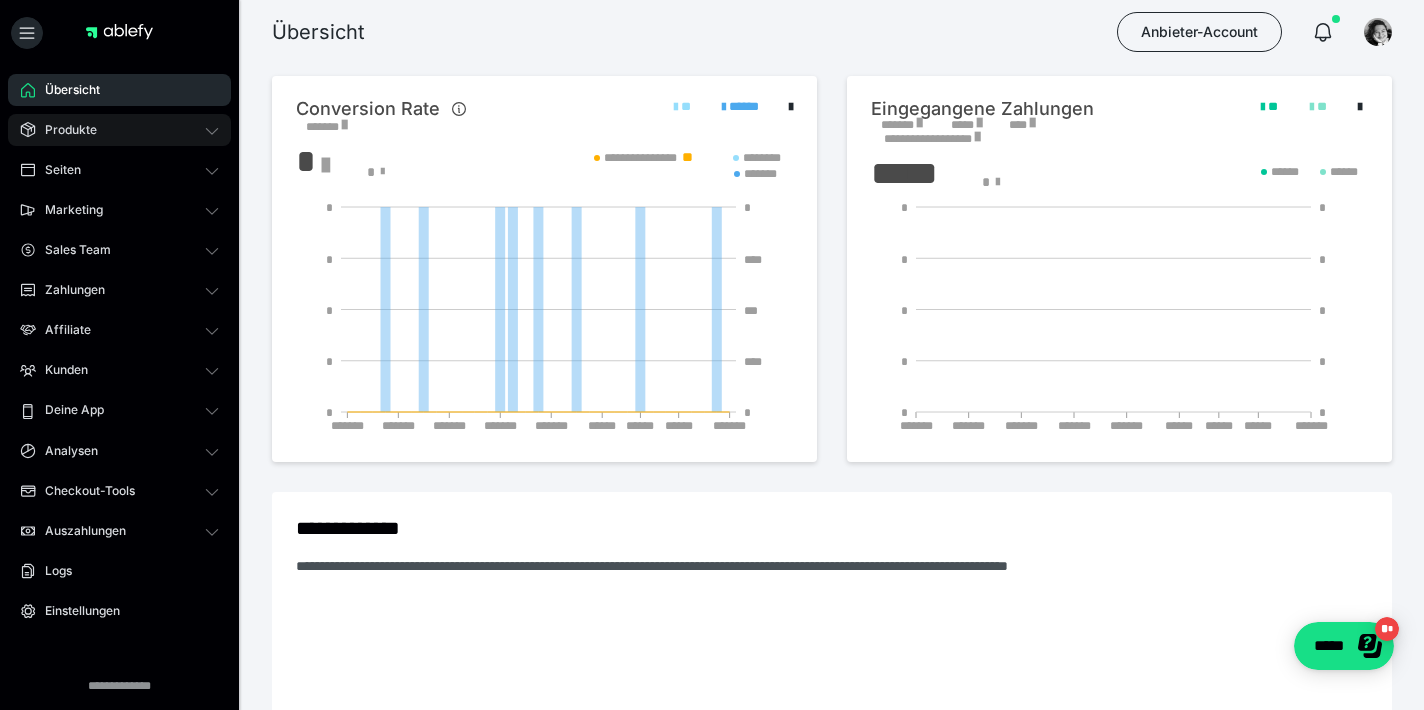 click 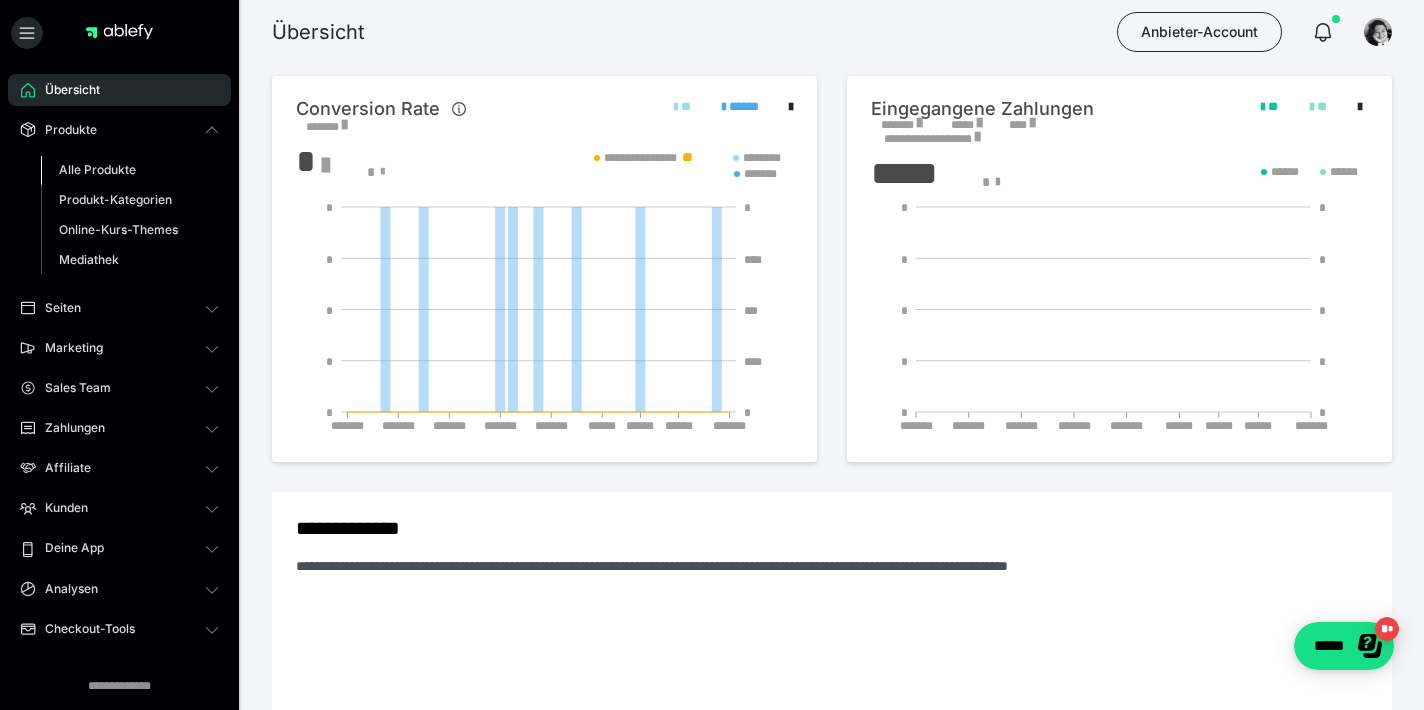 click on "Alle Produkte" at bounding box center [130, 170] 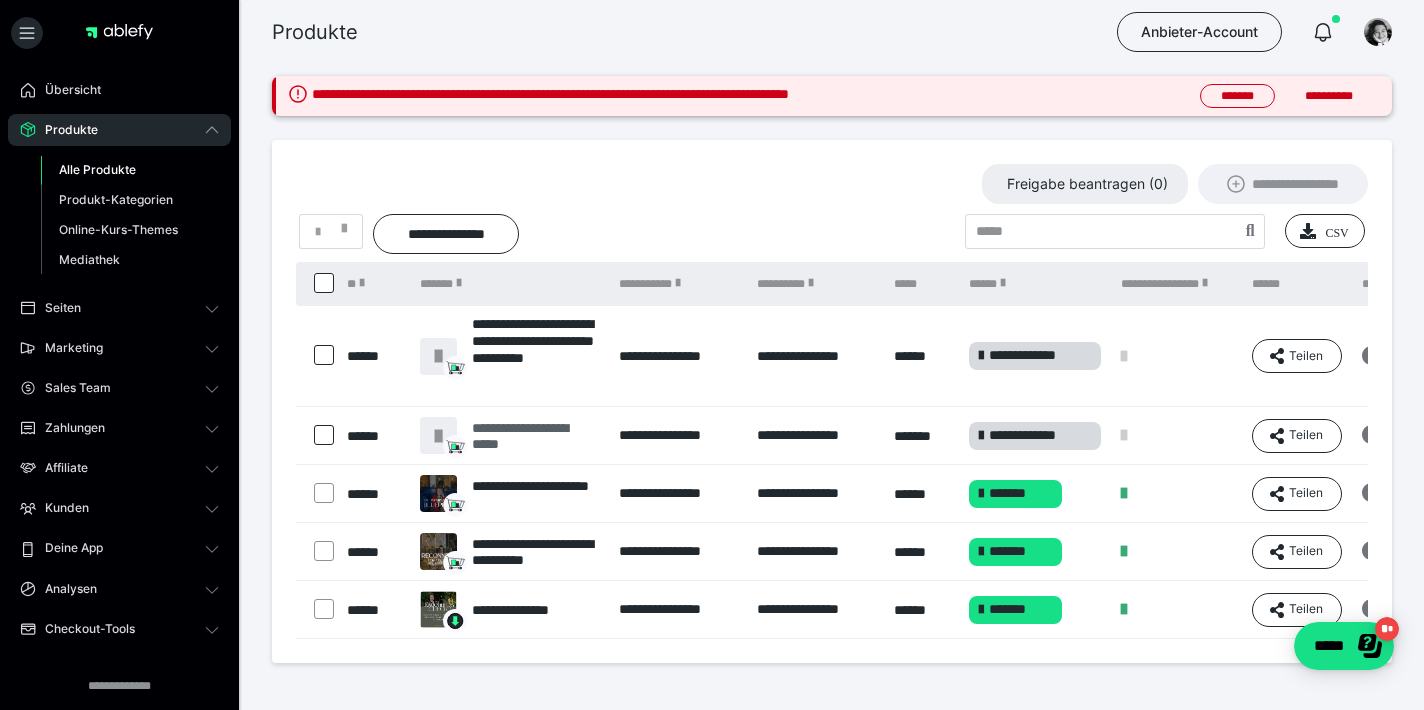 click on "**********" at bounding box center (535, 436) 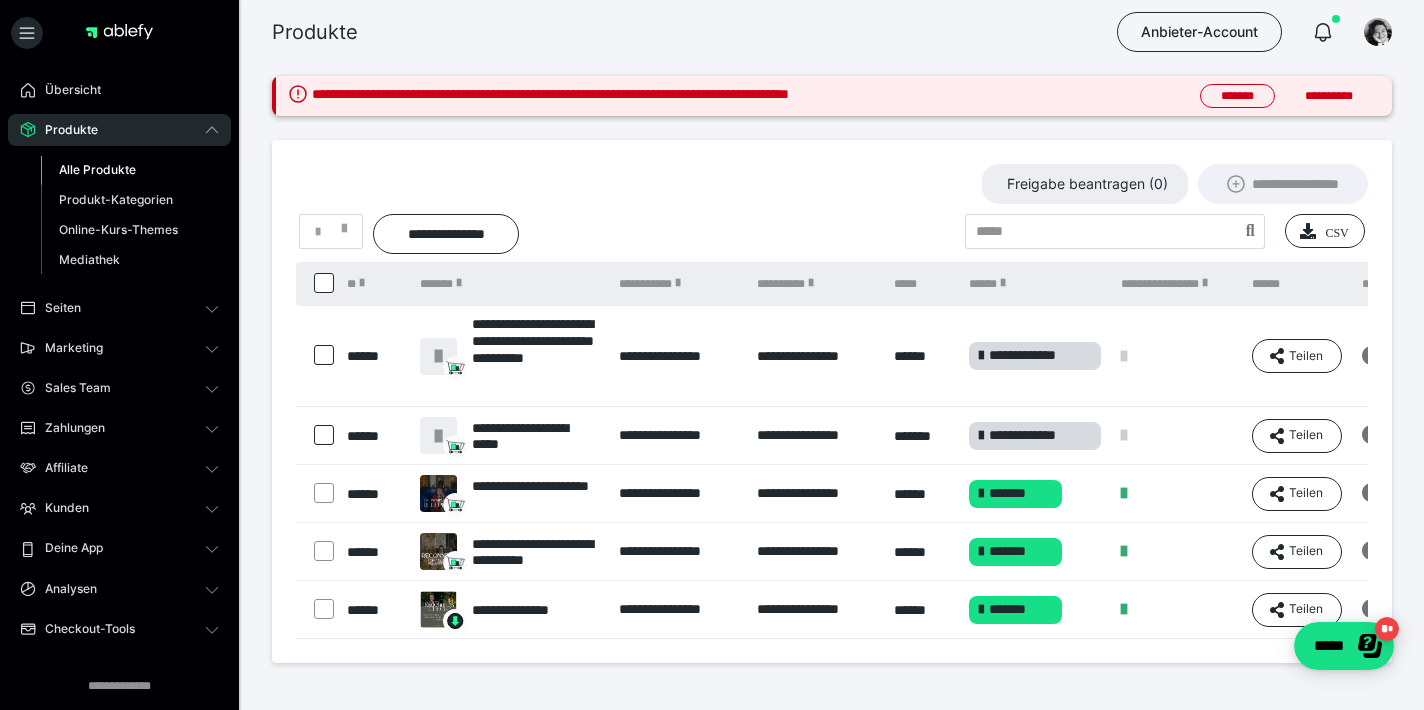 click at bounding box center (316, 610) 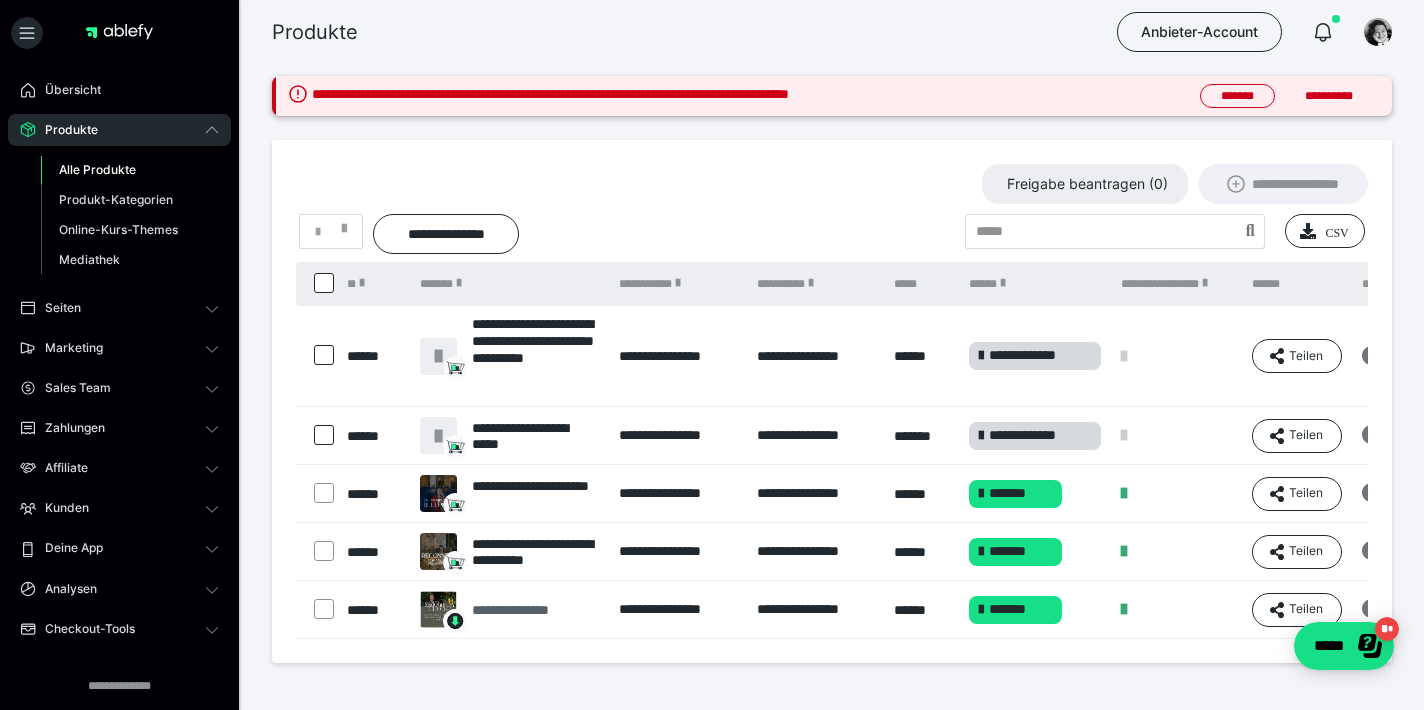 click on "**********" at bounding box center [535, 610] 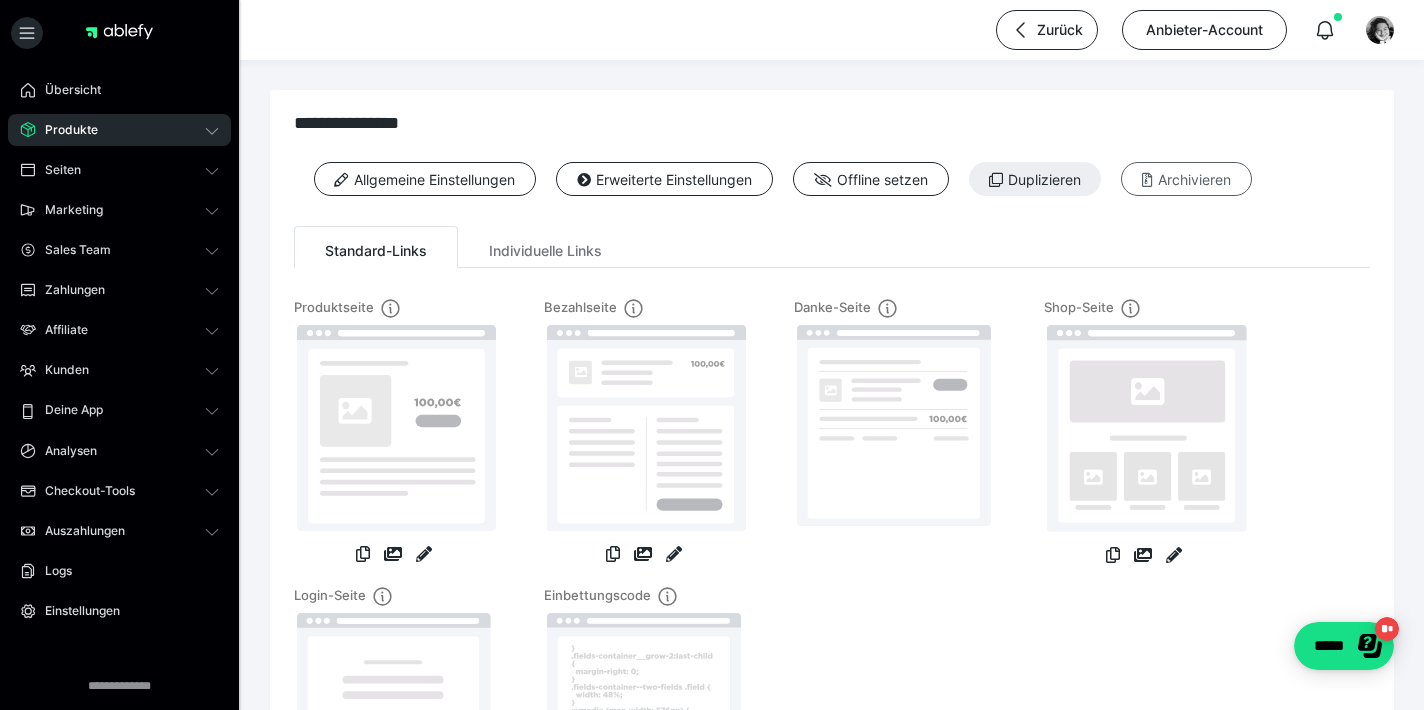 click on "Archivieren" at bounding box center [1186, 179] 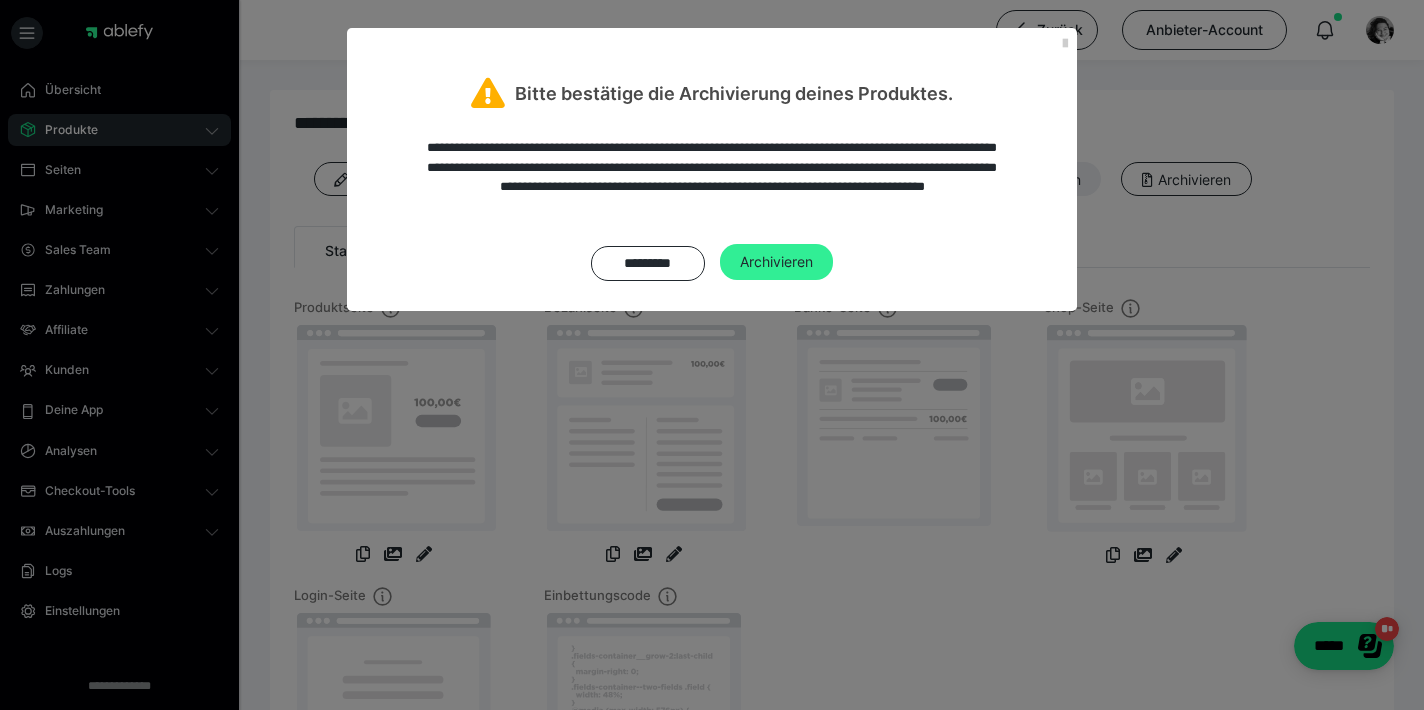 click on "Archivieren" at bounding box center (776, 262) 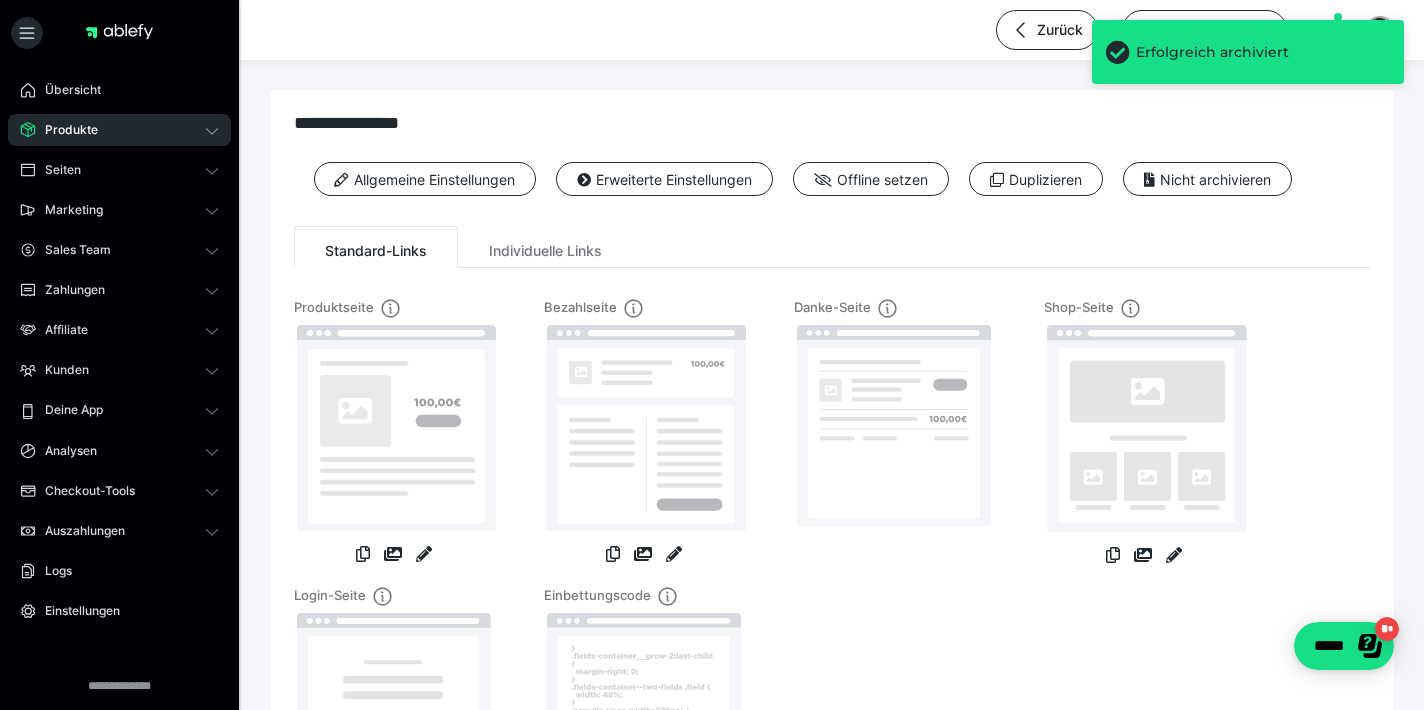 click on "Produkte" at bounding box center (119, 130) 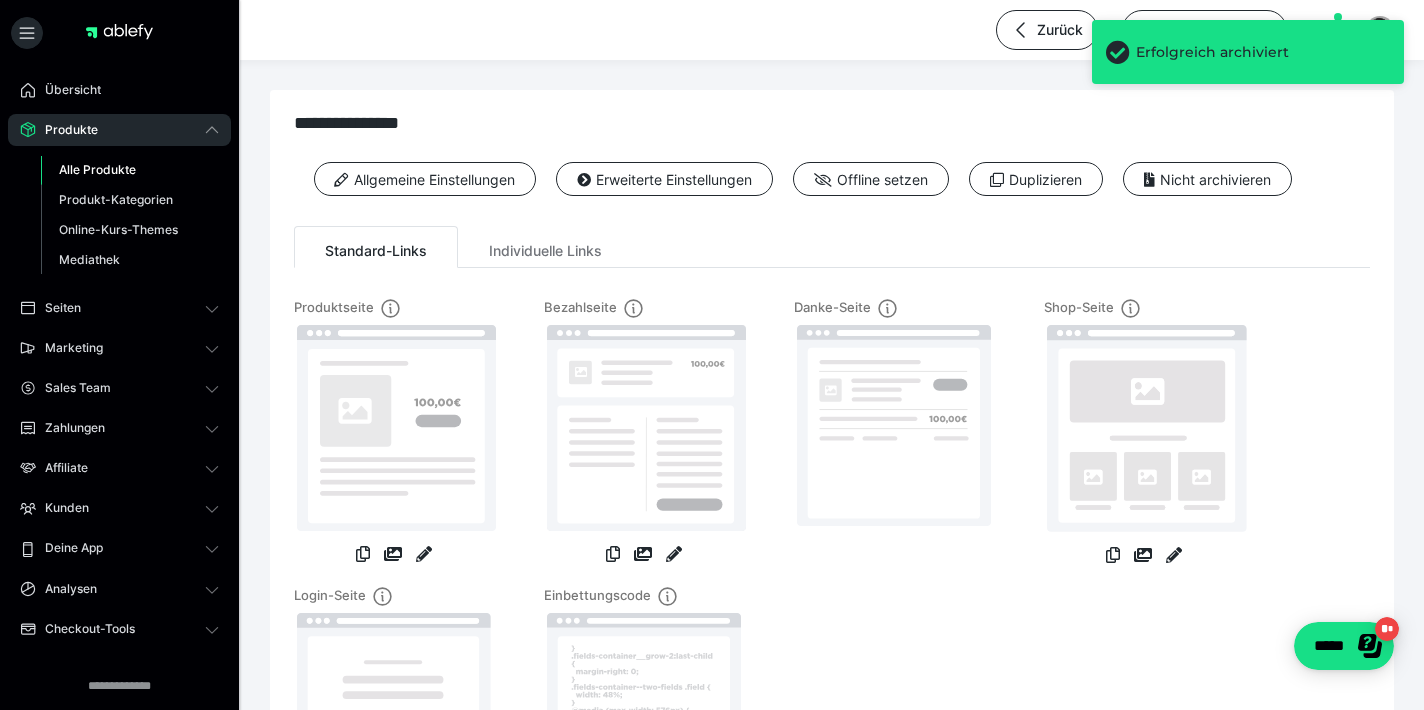 click on "Alle Produkte" at bounding box center (97, 169) 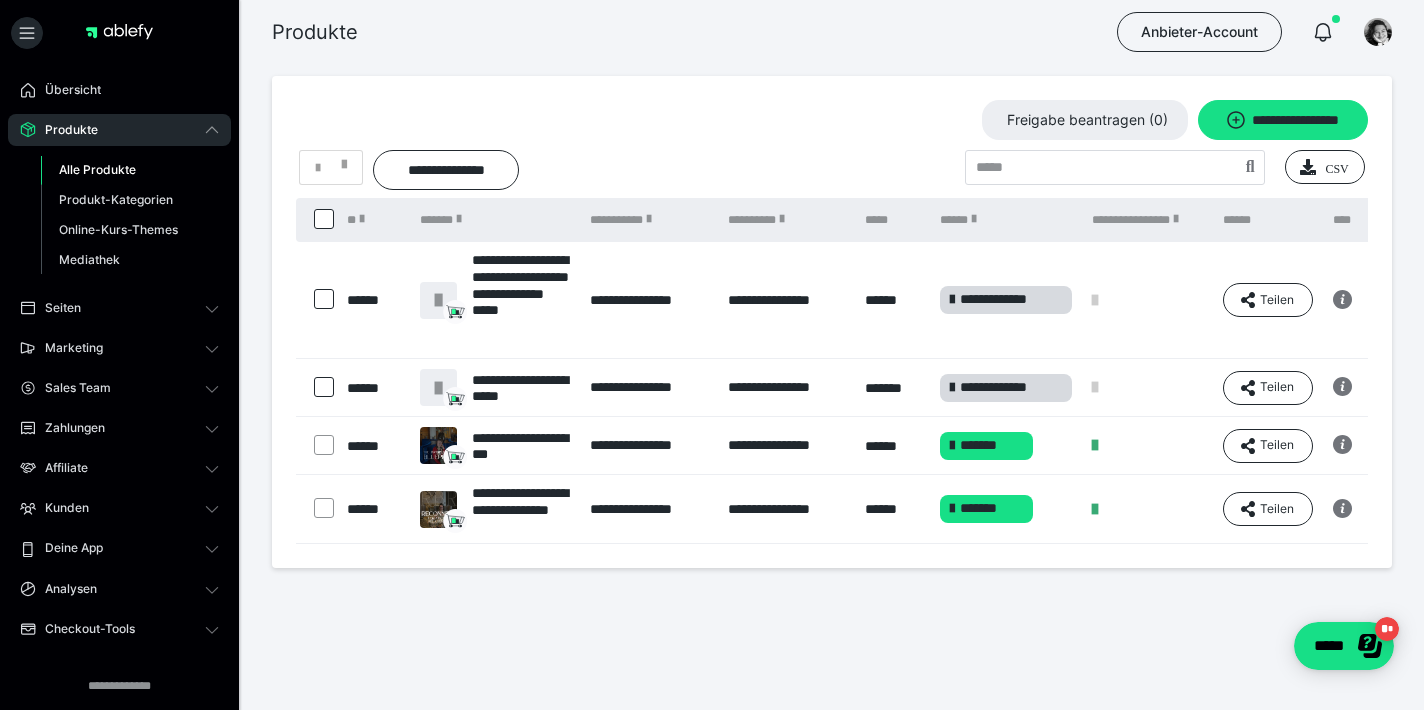 click at bounding box center [316, 509] 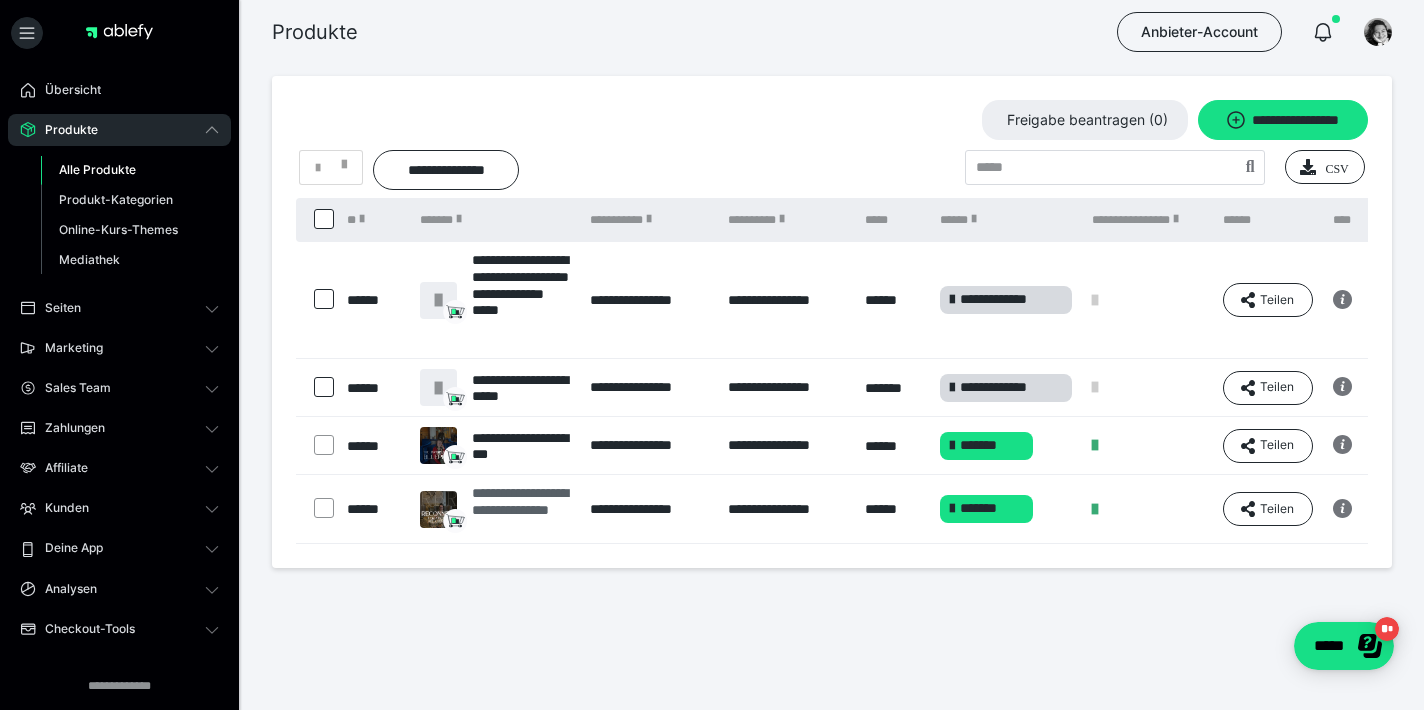 click at bounding box center (438, 509) 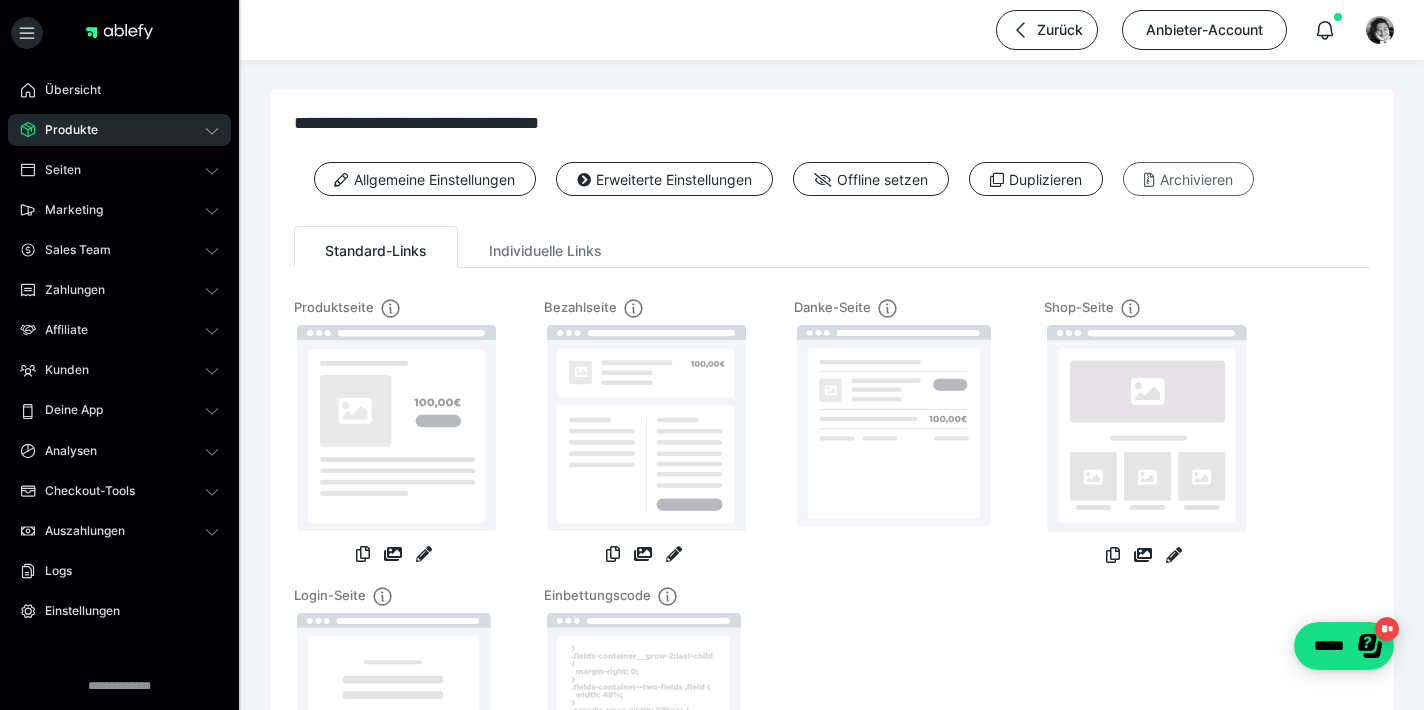click on "Archivieren" at bounding box center (1188, 179) 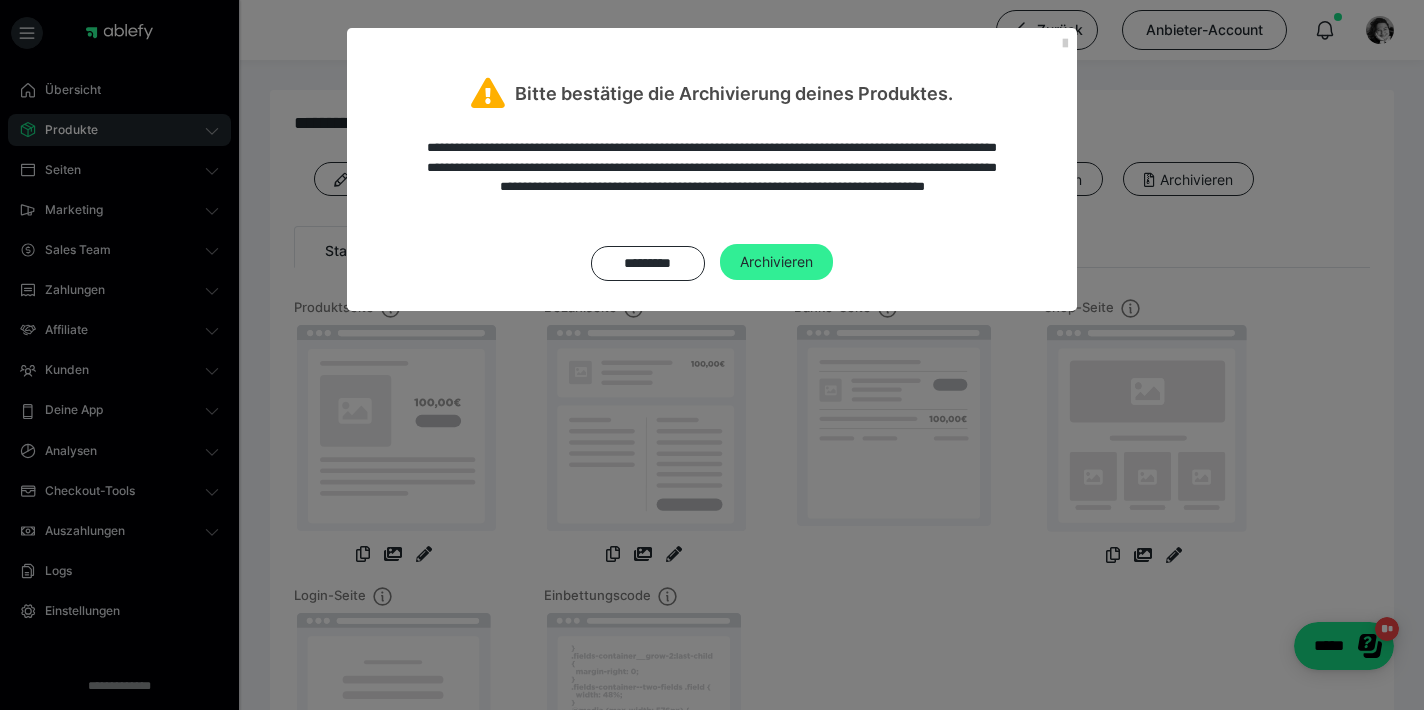 click on "Archivieren" at bounding box center (776, 262) 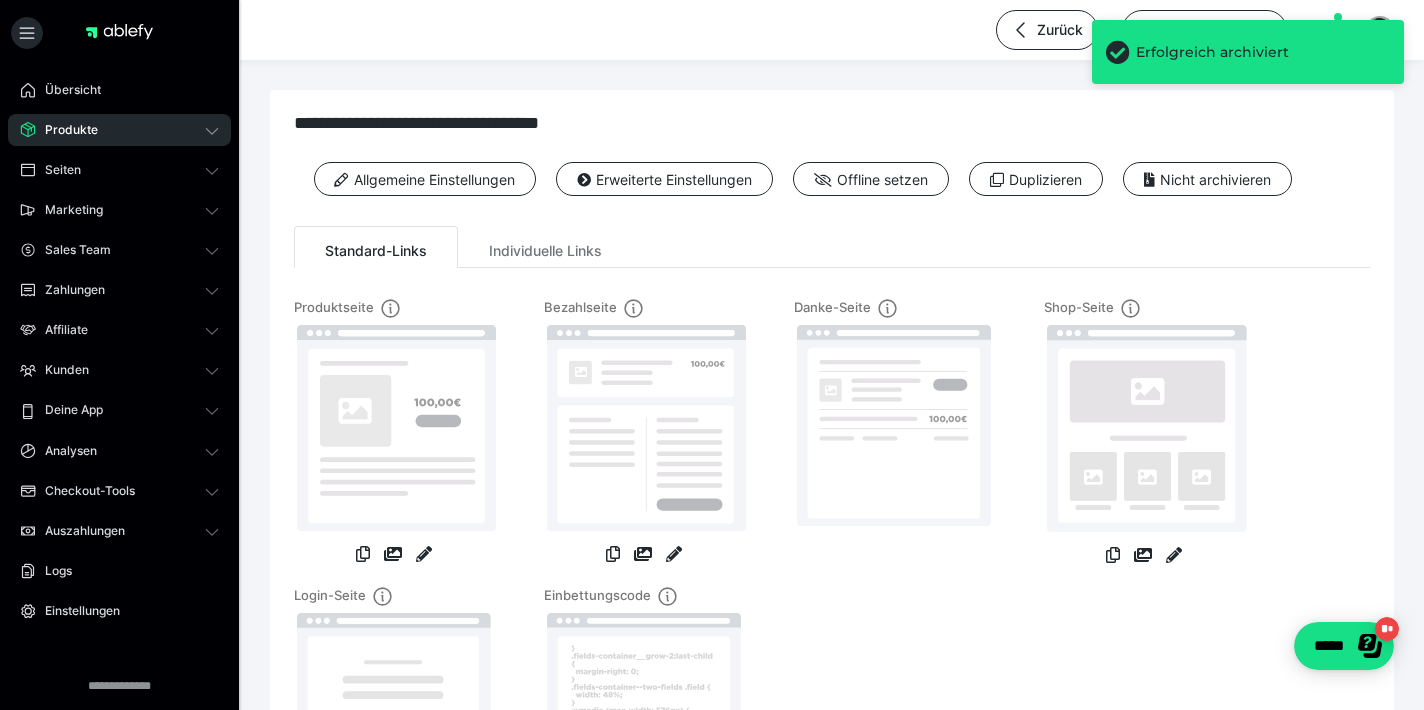click on "Produkte" at bounding box center [119, 130] 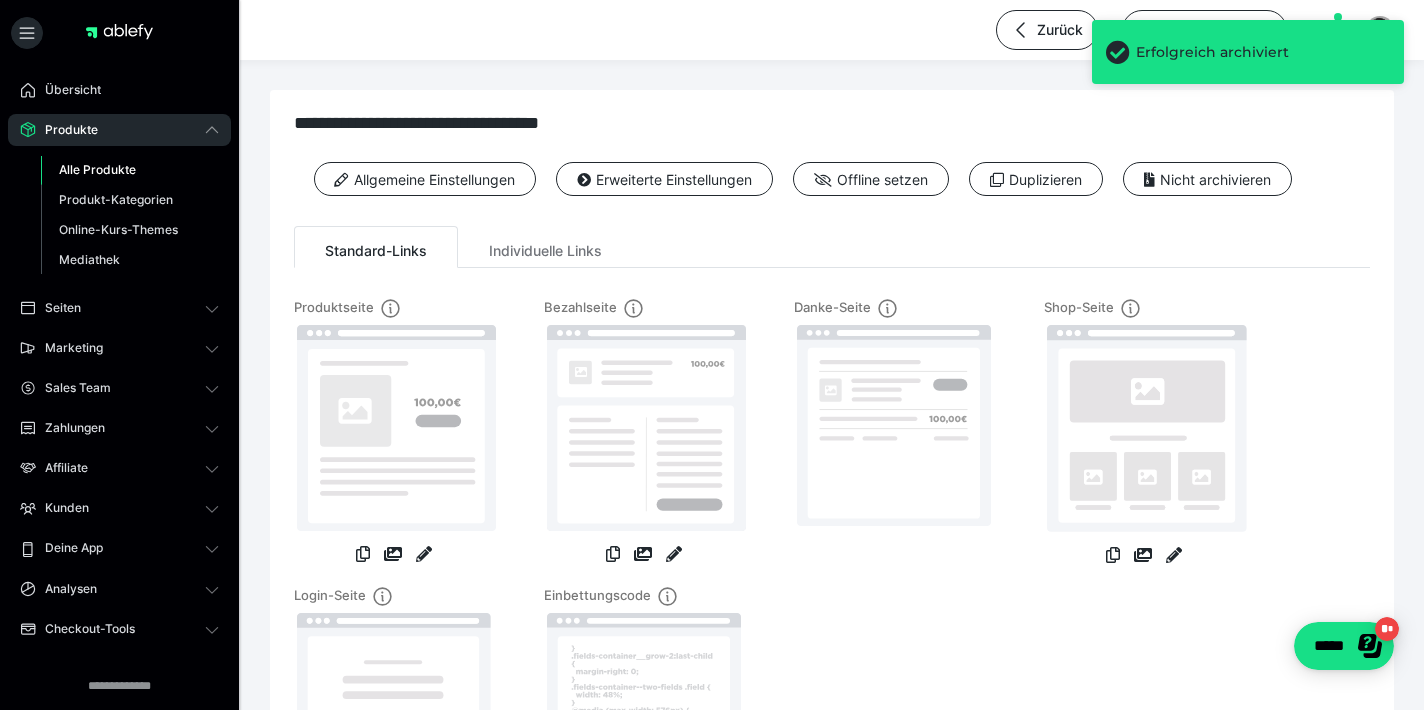 click on "Alle Produkte" at bounding box center [97, 169] 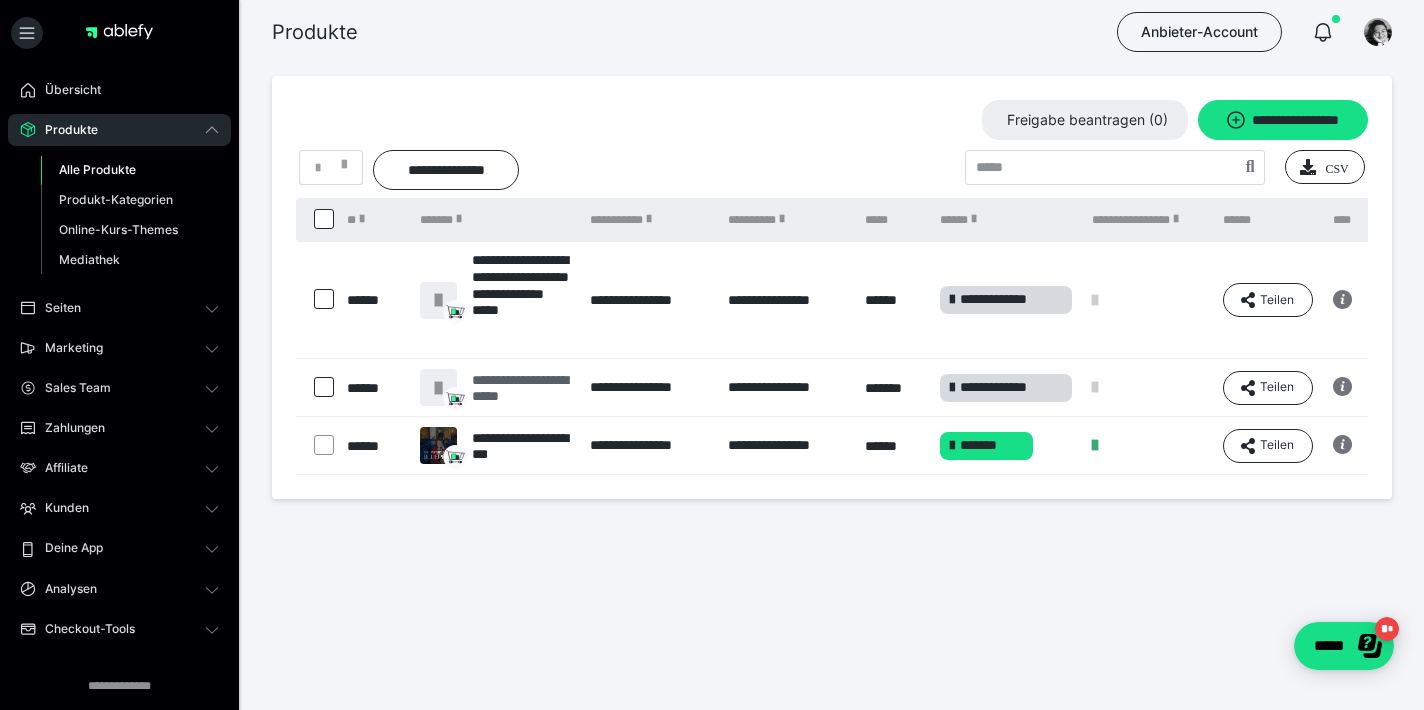 click on "**********" at bounding box center (521, 388) 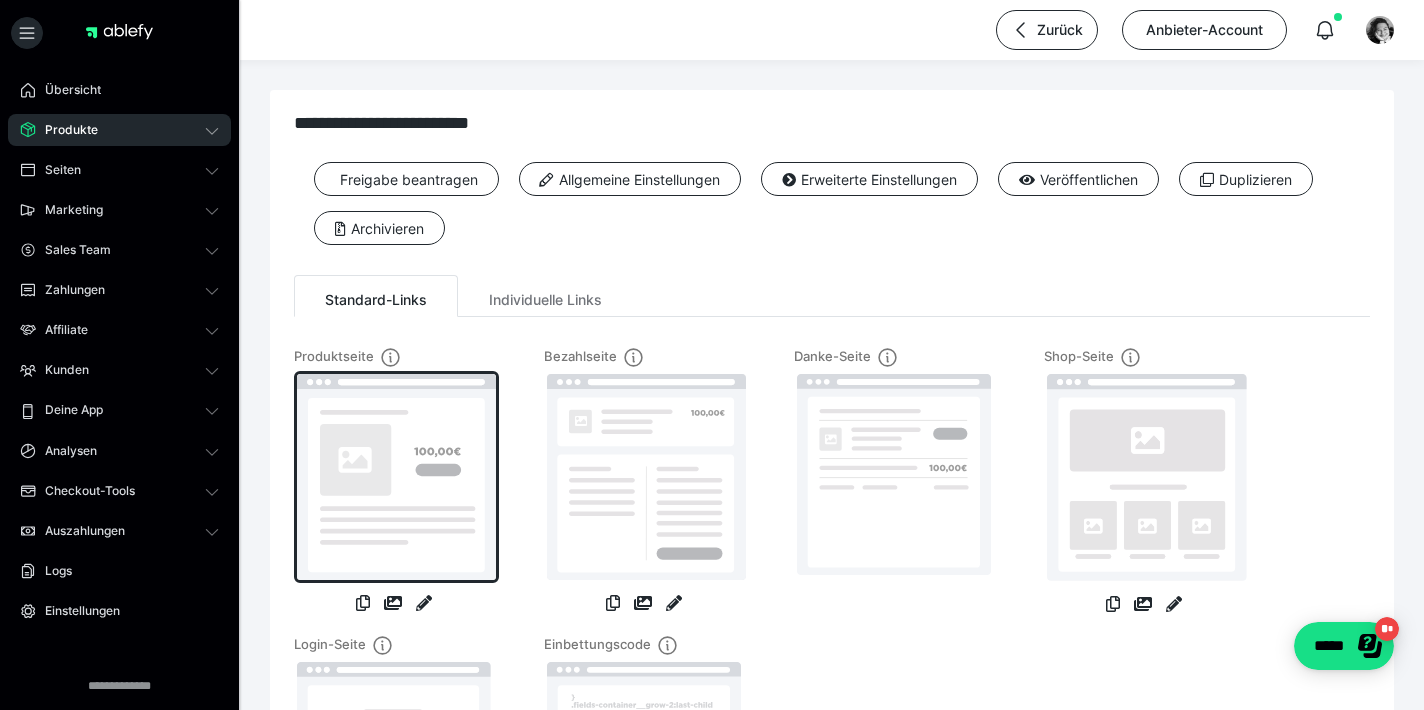 click at bounding box center (396, 477) 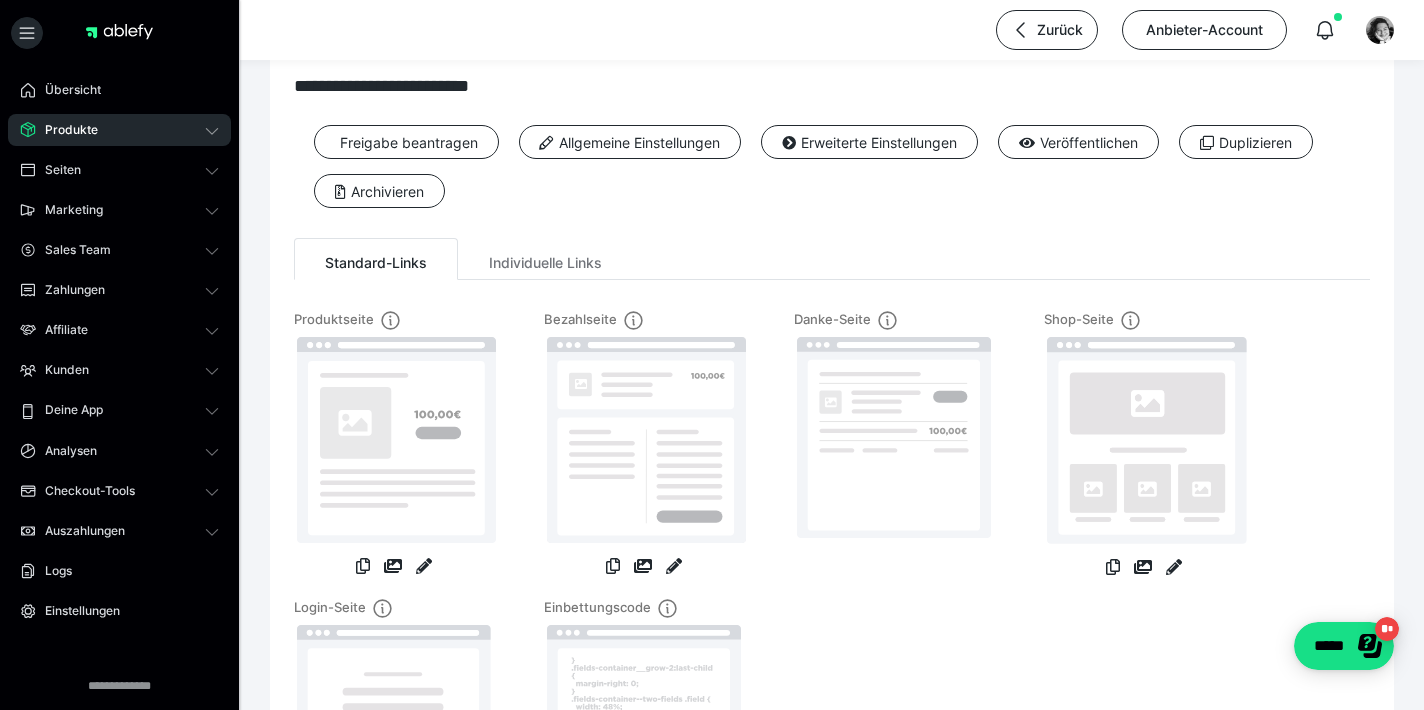 scroll, scrollTop: 0, scrollLeft: 0, axis: both 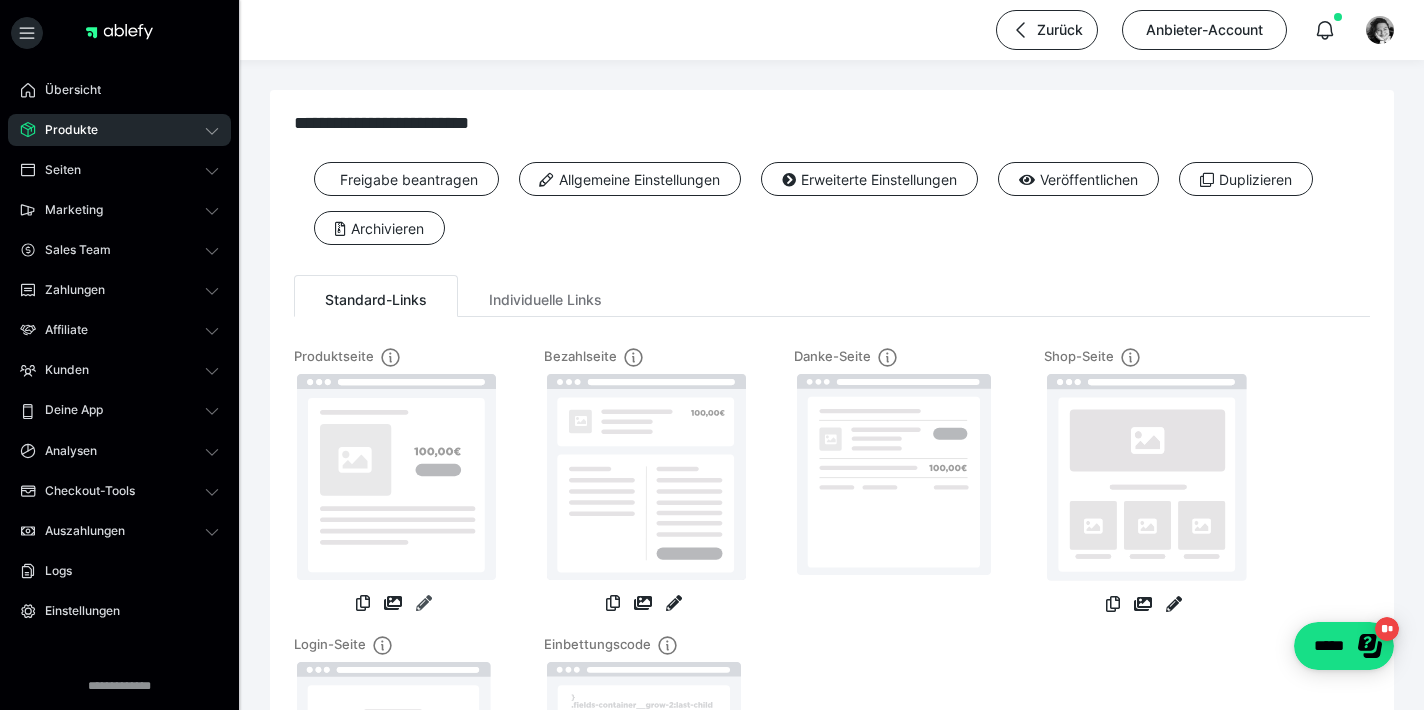 click at bounding box center [424, 603] 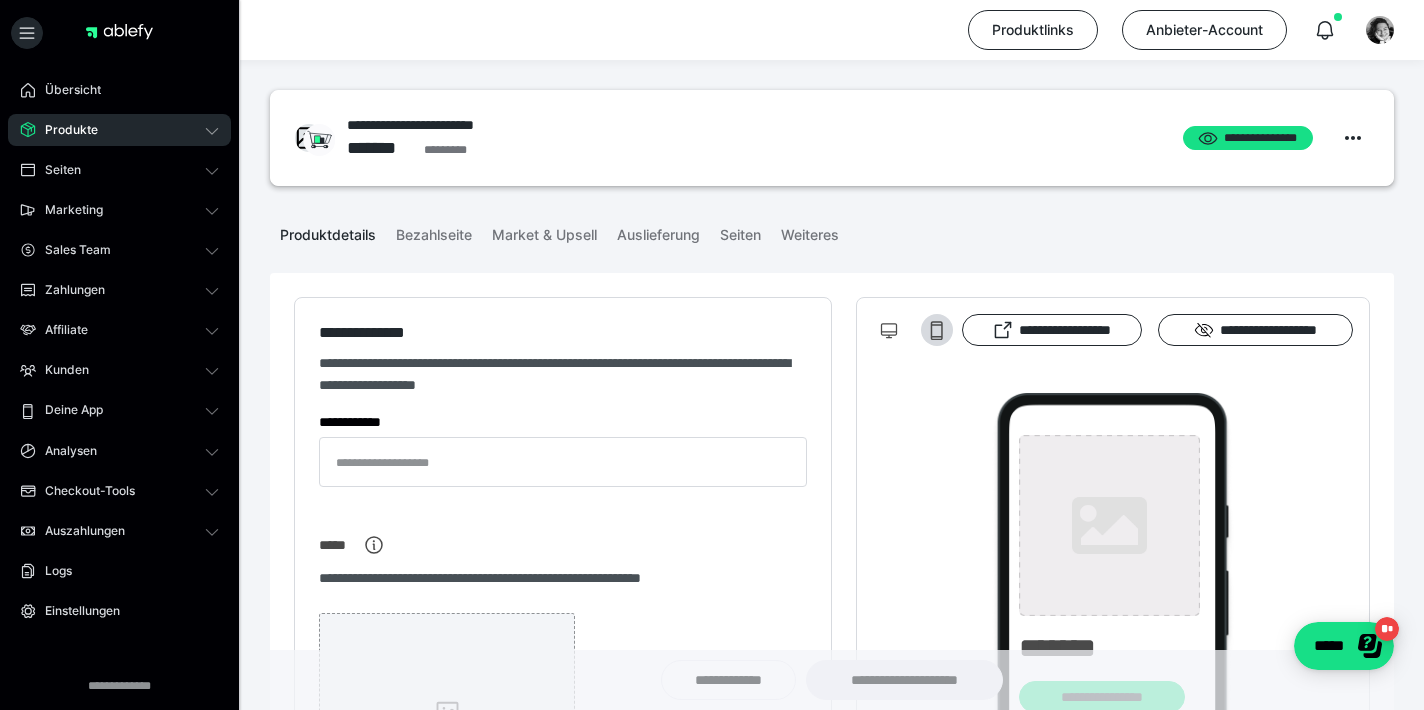 type on "**********" 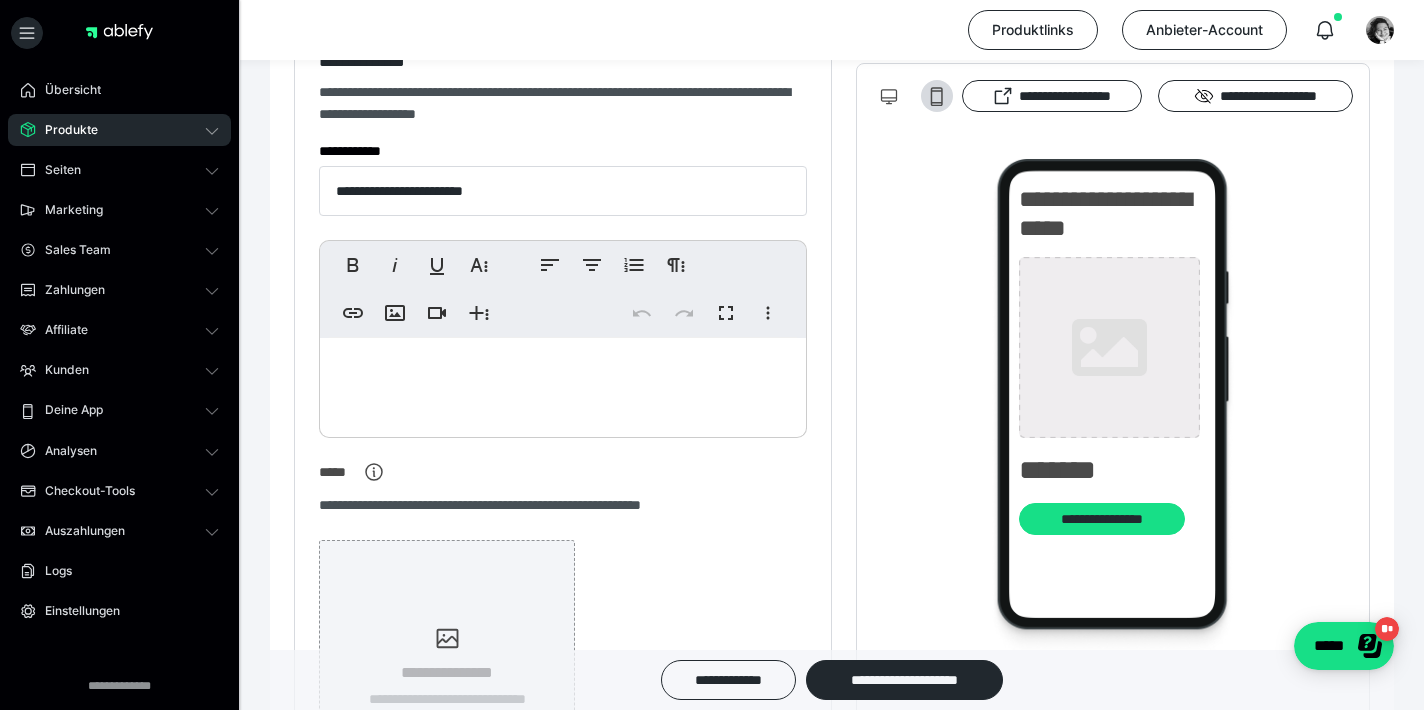 scroll, scrollTop: 276, scrollLeft: 0, axis: vertical 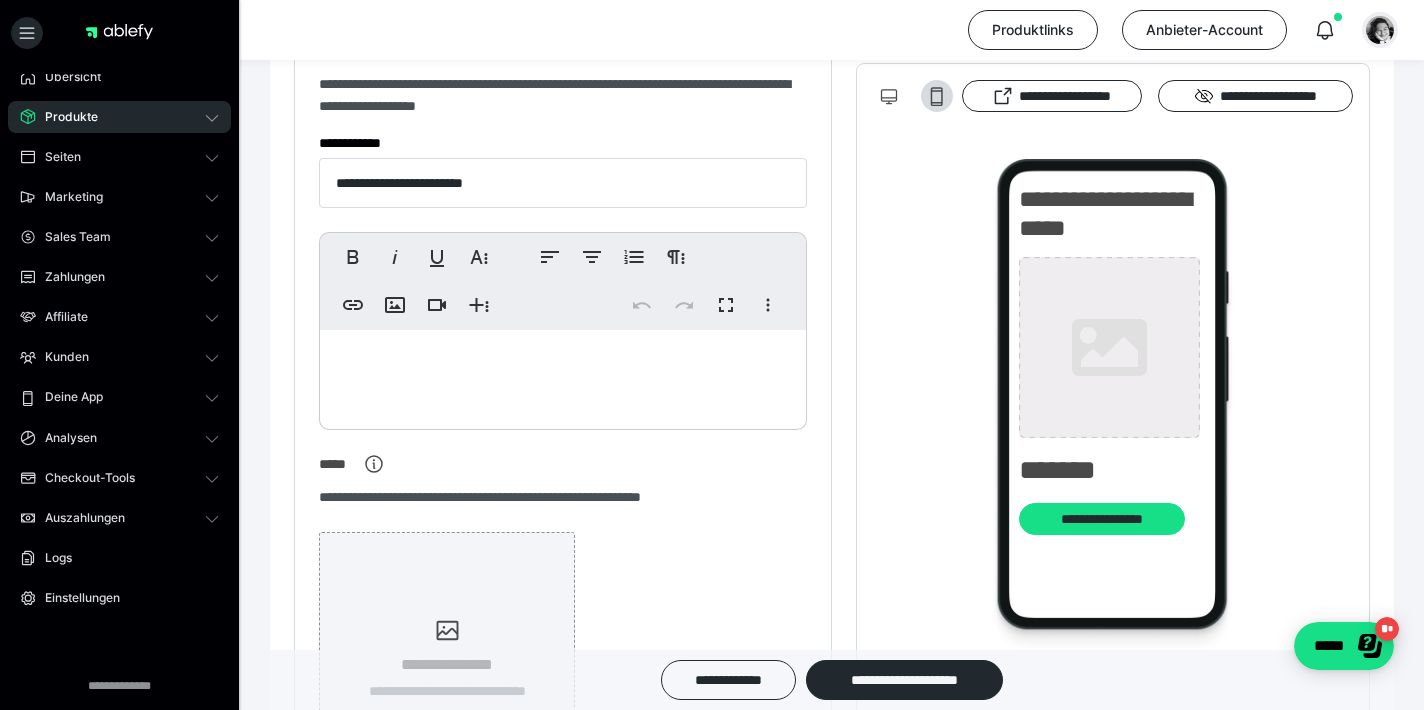 click at bounding box center (1380, 30) 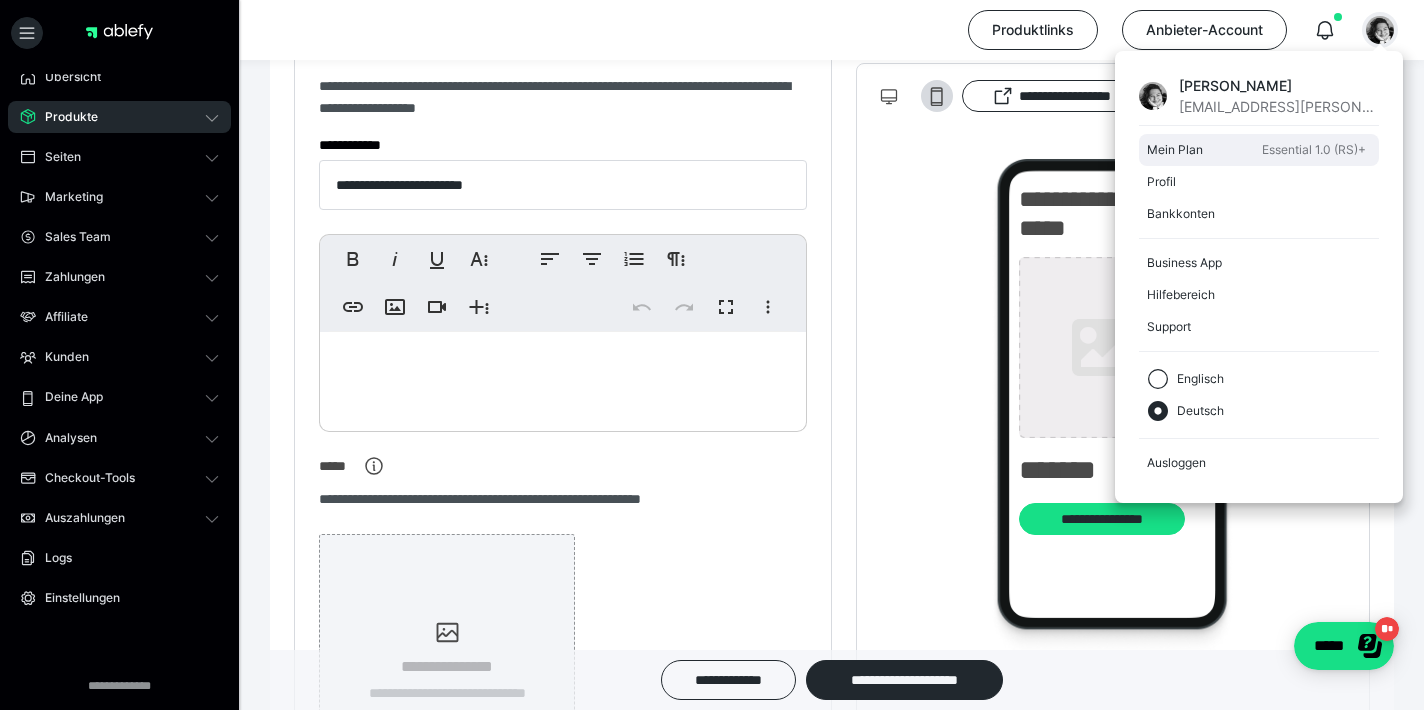 scroll, scrollTop: 280, scrollLeft: 0, axis: vertical 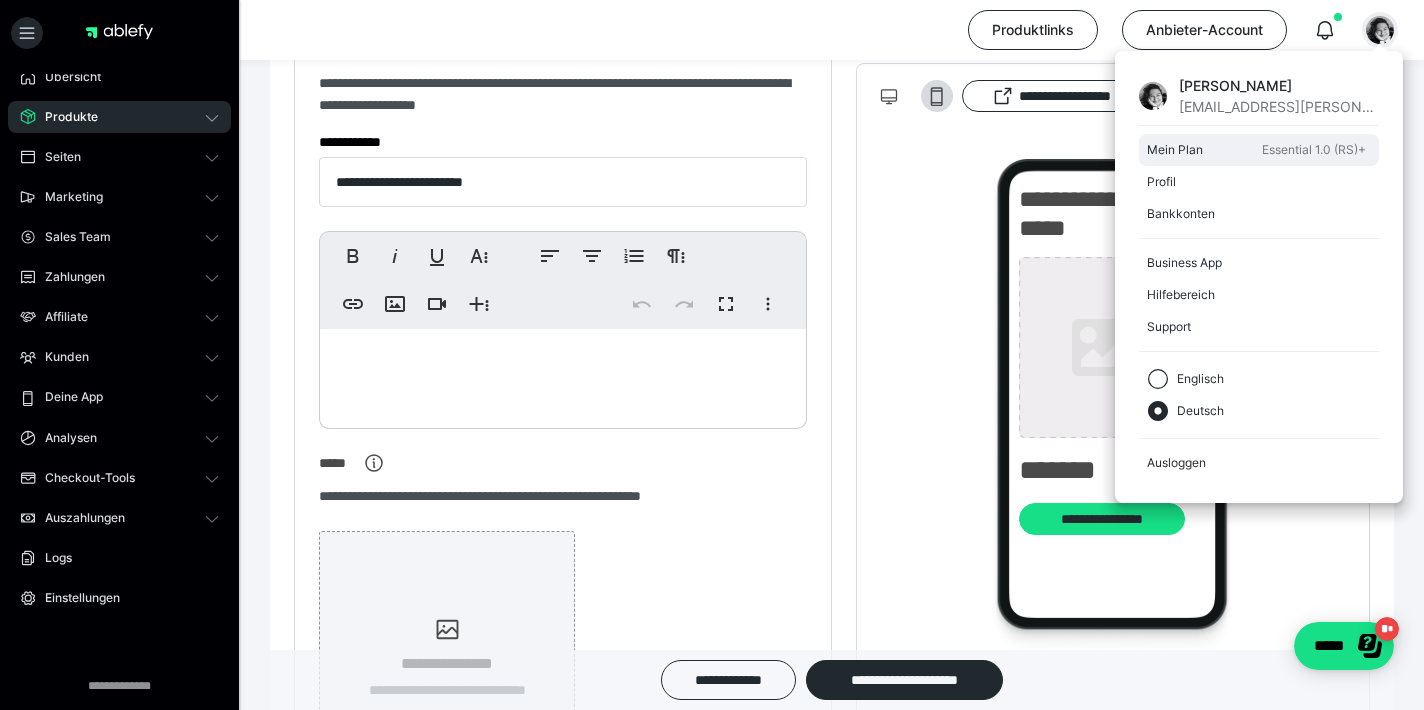 click on "Essential 1.0 (RS)+" at bounding box center (1314, 150) 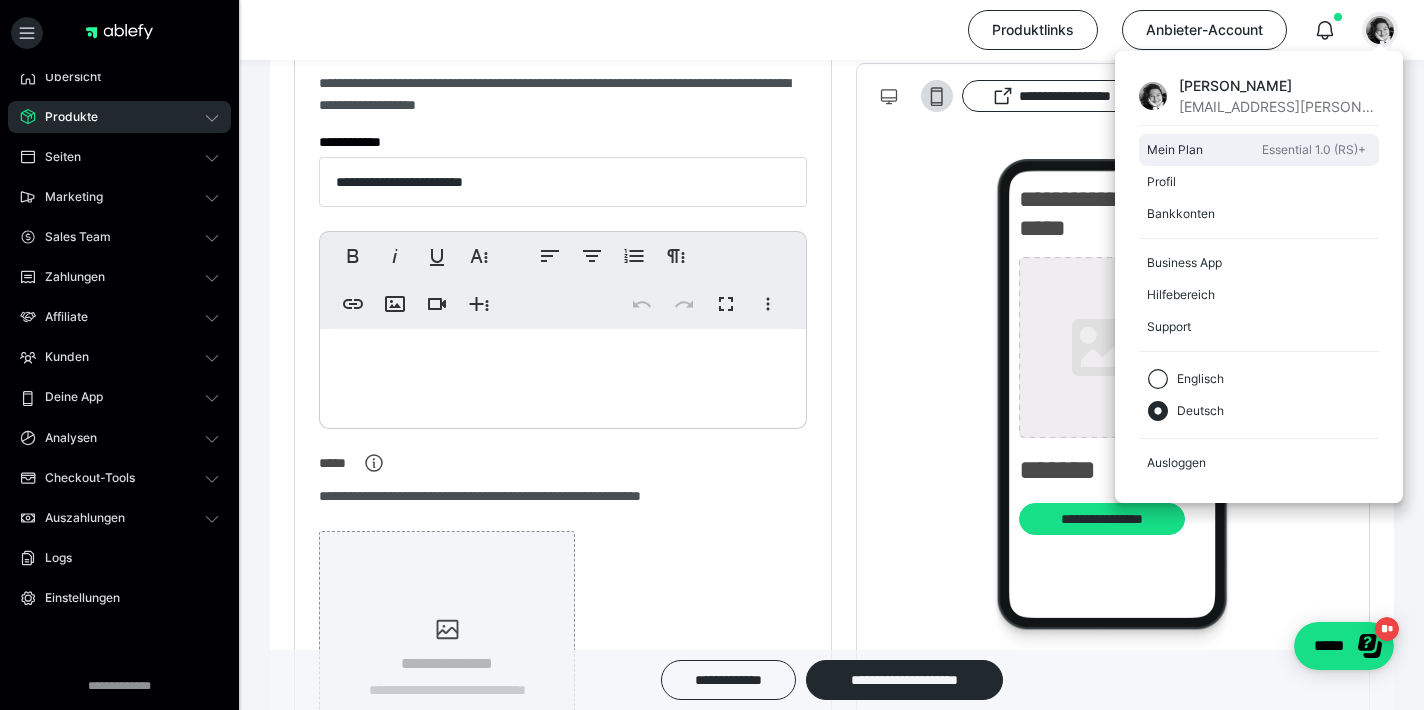 scroll, scrollTop: 283, scrollLeft: 0, axis: vertical 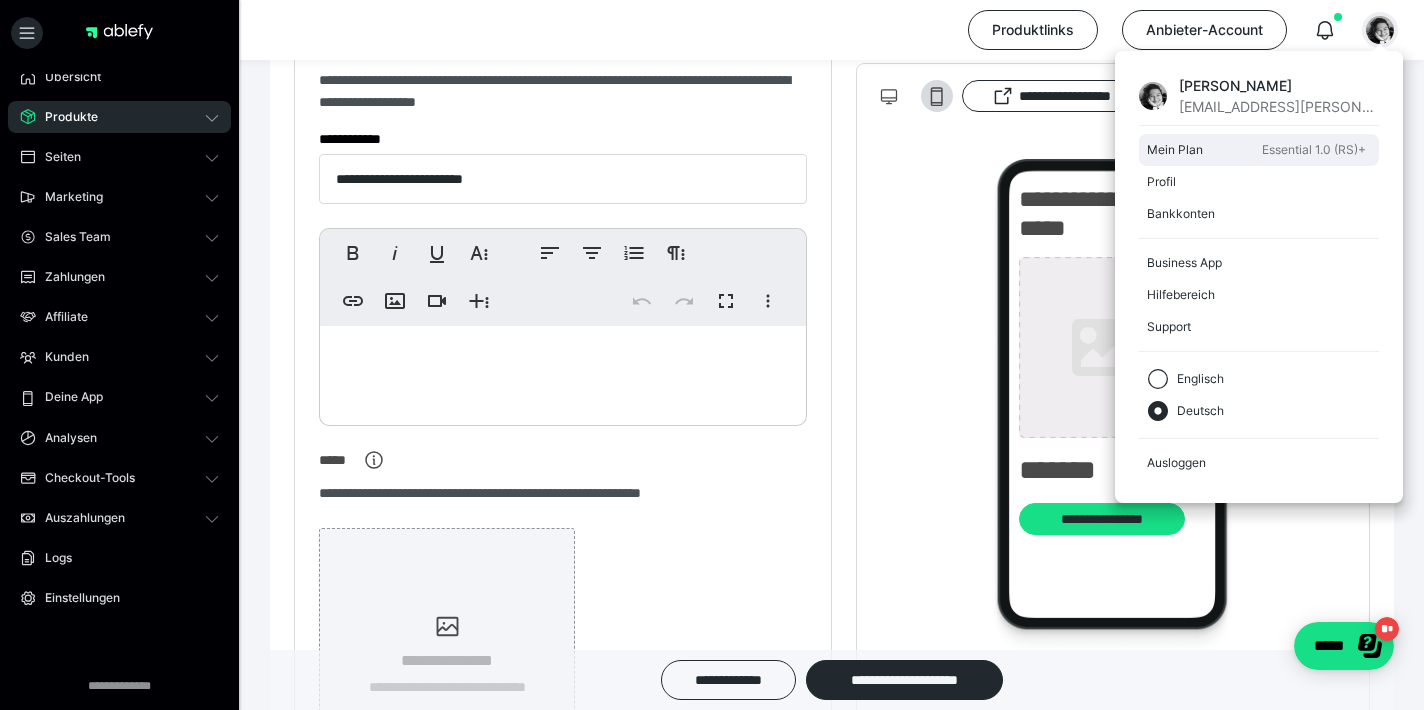 click on "Mein Plan" at bounding box center [1200, 150] 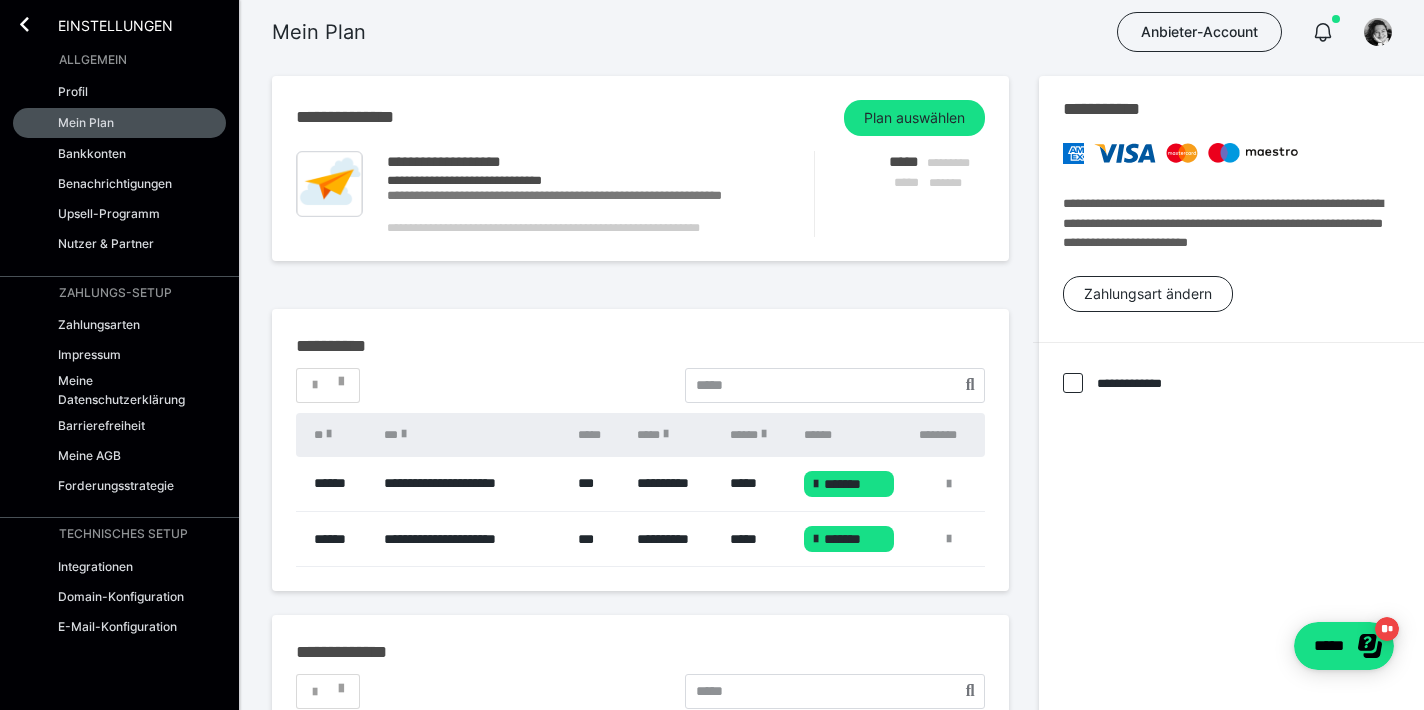 scroll, scrollTop: 0, scrollLeft: 0, axis: both 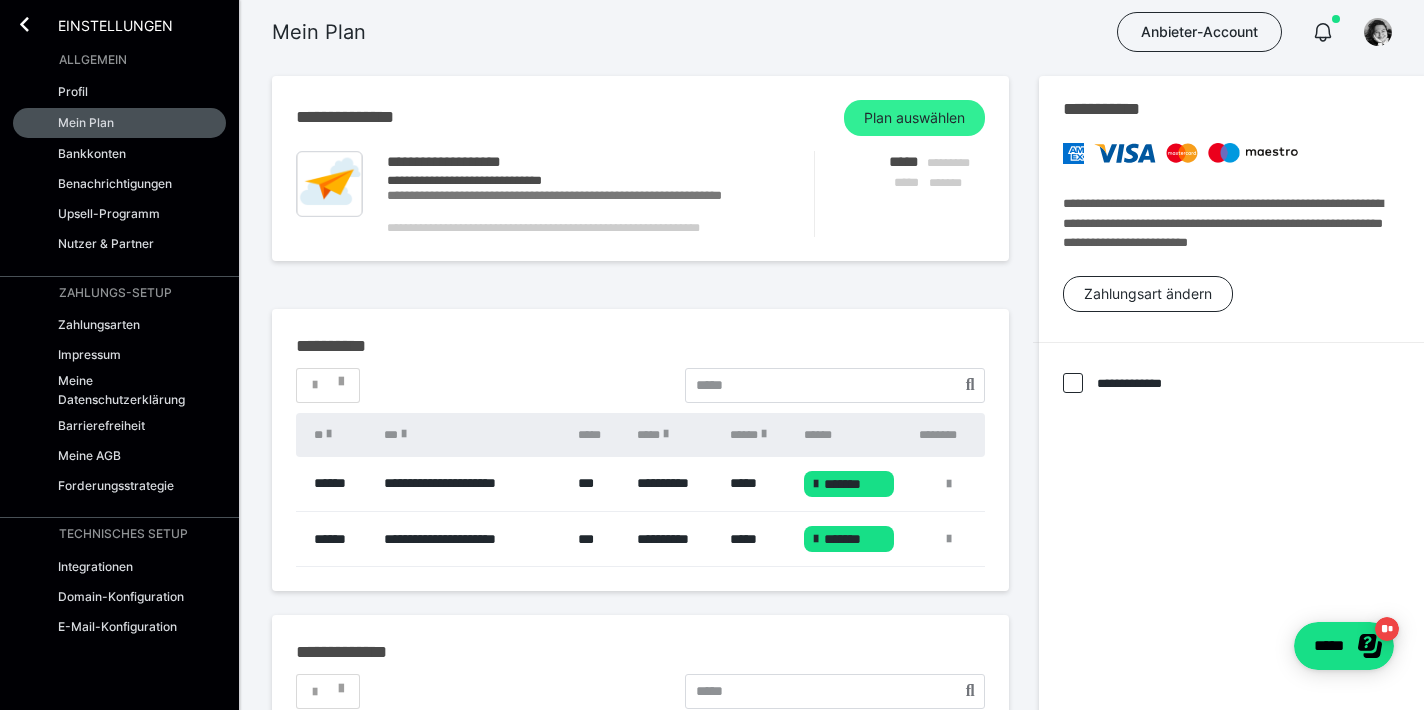 click on "Plan auswählen" at bounding box center (914, 118) 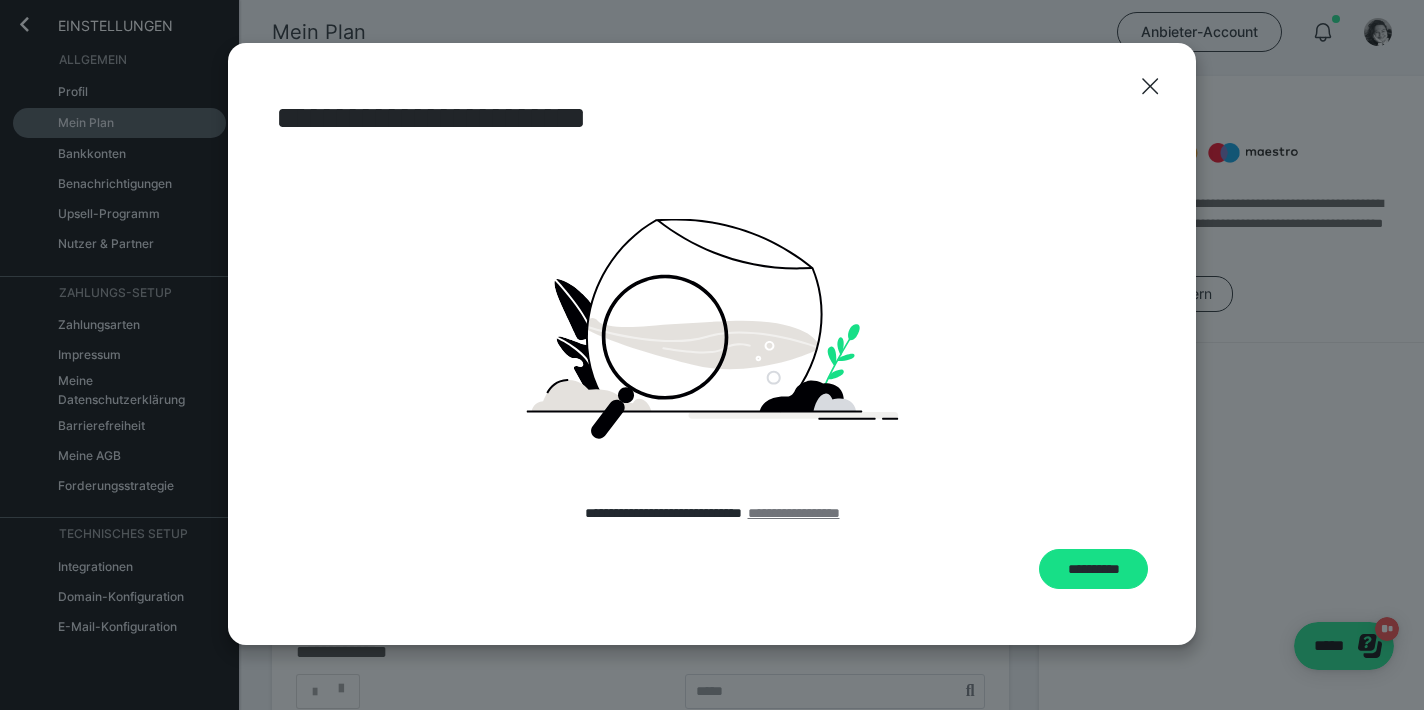 click on "**********" at bounding box center [794, 513] 